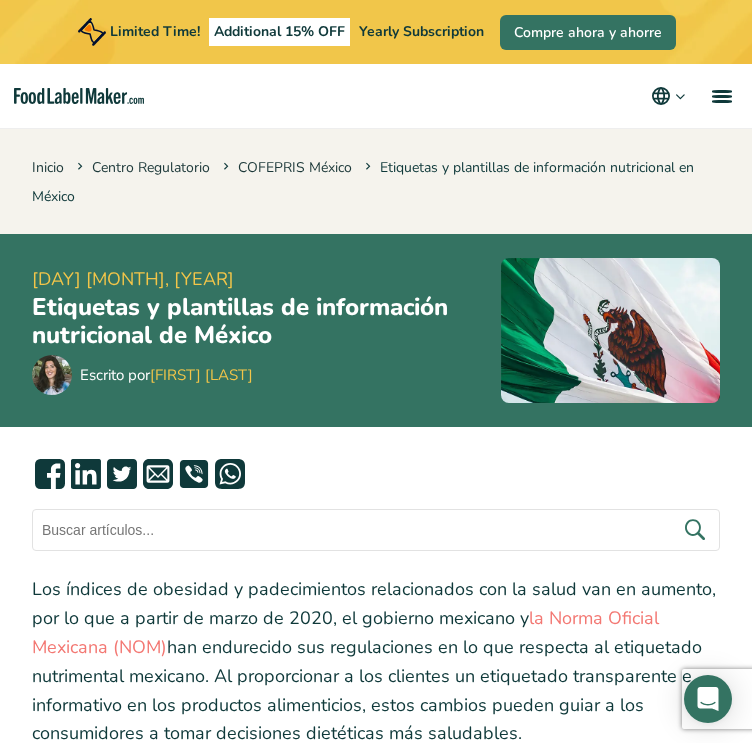 scroll, scrollTop: 2719, scrollLeft: 0, axis: vertical 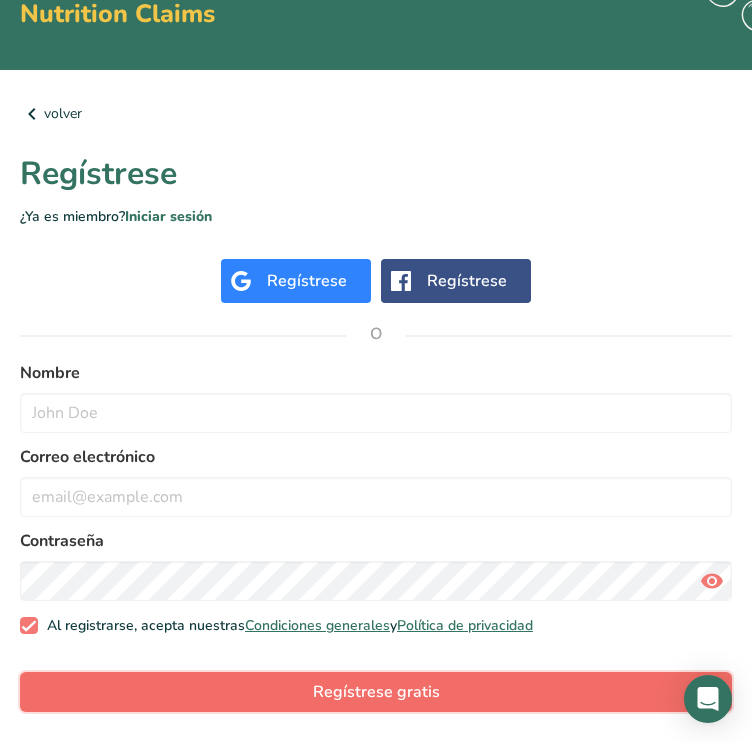click on "Regístrese gratis" at bounding box center (376, 692) 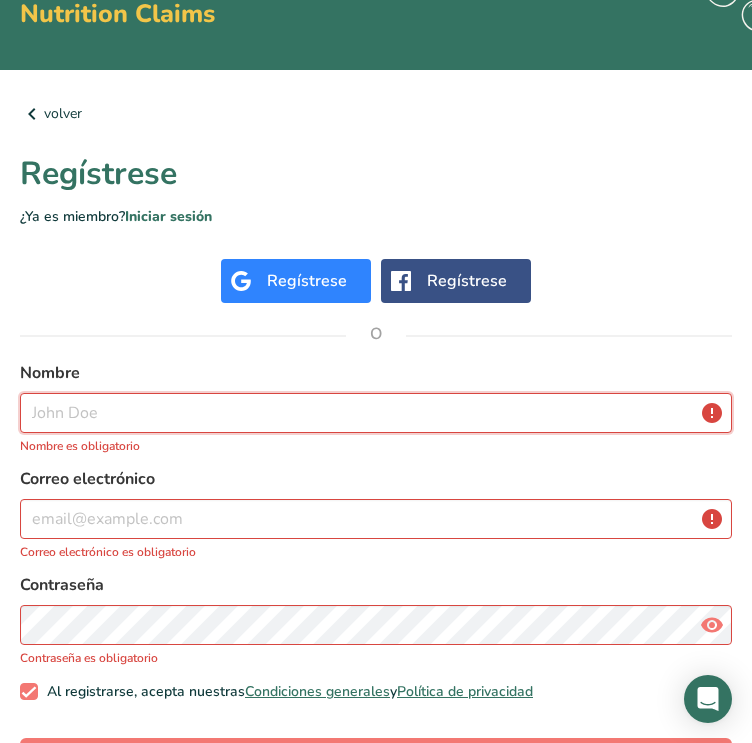 click at bounding box center (376, 413) 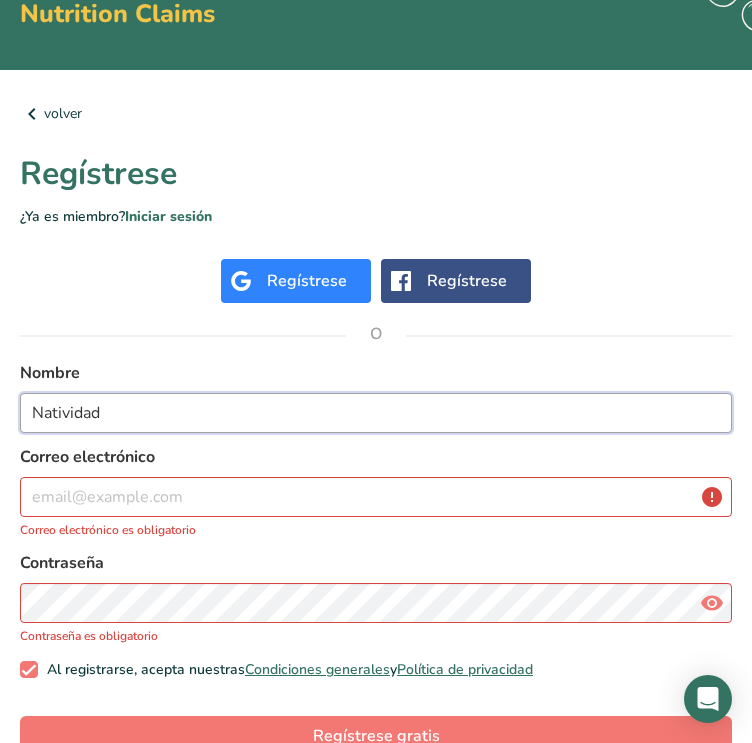 type on "Natividad" 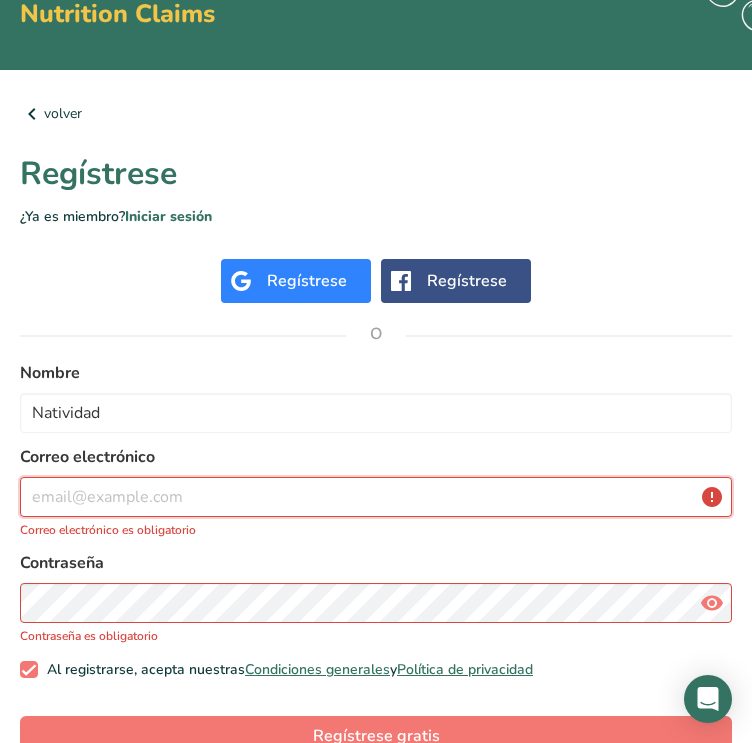 click at bounding box center (376, 497) 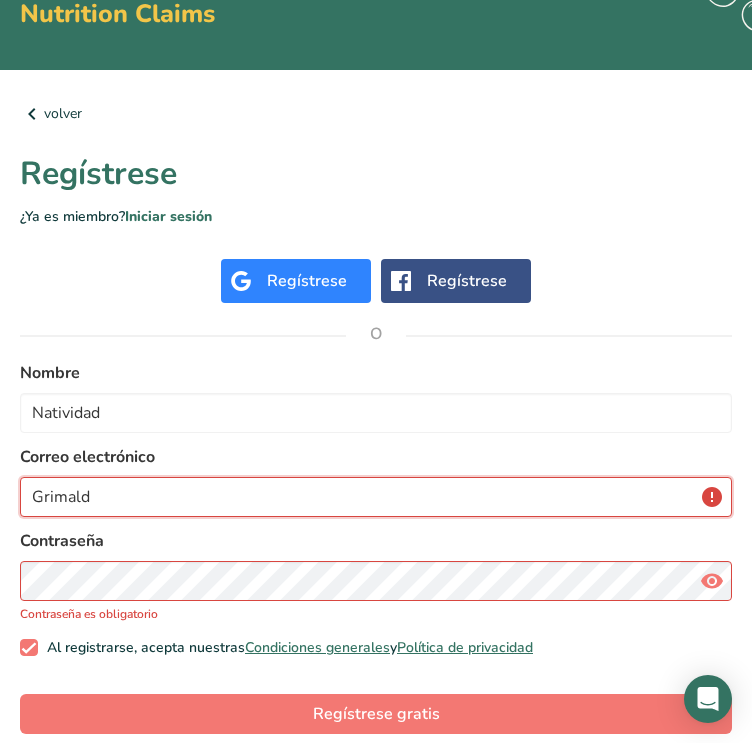 type on "Grimaldo" 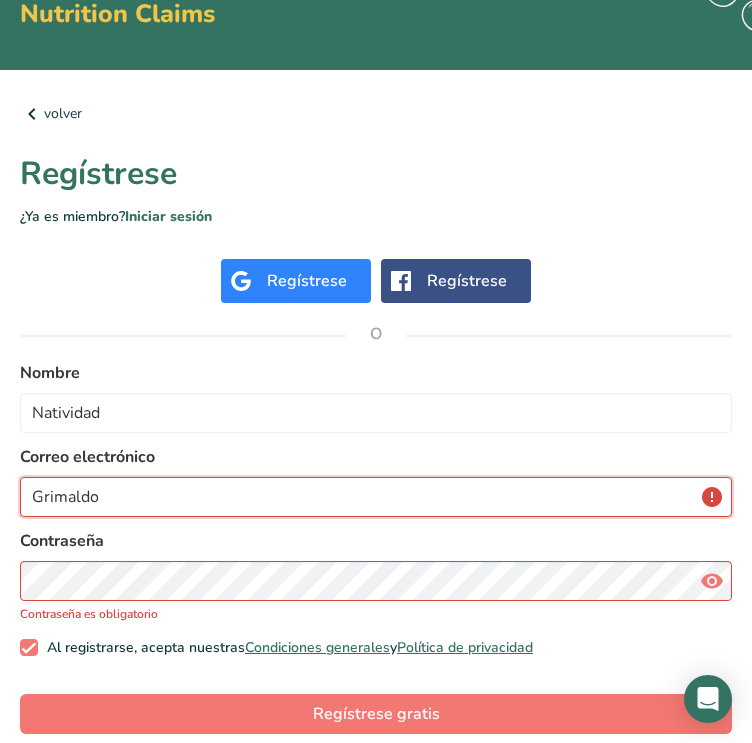 drag, startPoint x: 165, startPoint y: 496, endPoint x: -1, endPoint y: 491, distance: 166.07529 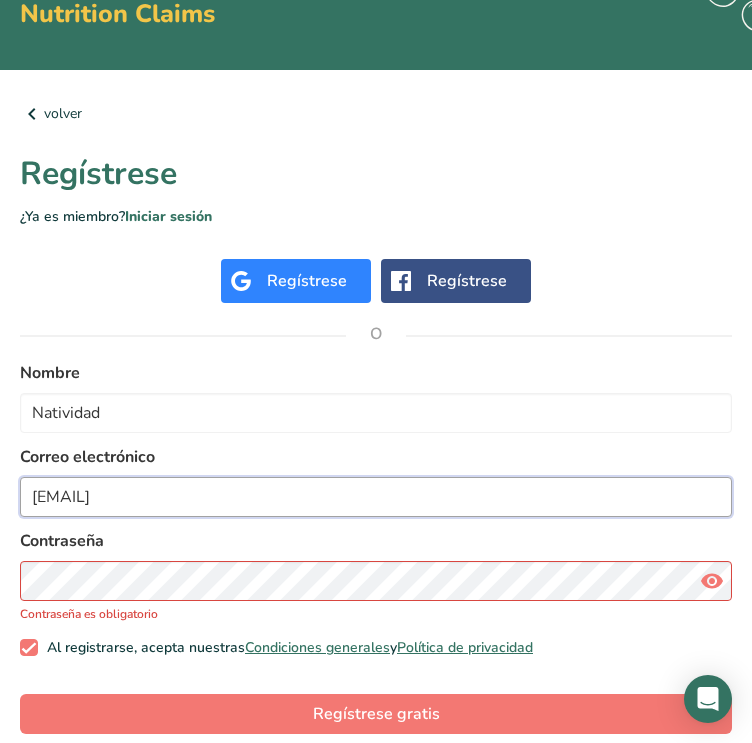 type on "[EMAIL]" 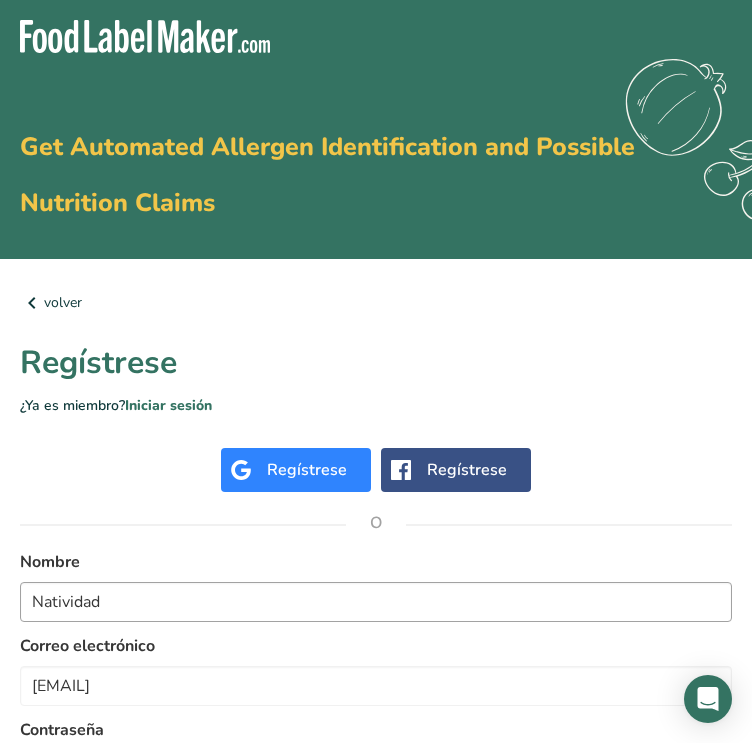 scroll, scrollTop: 212, scrollLeft: 0, axis: vertical 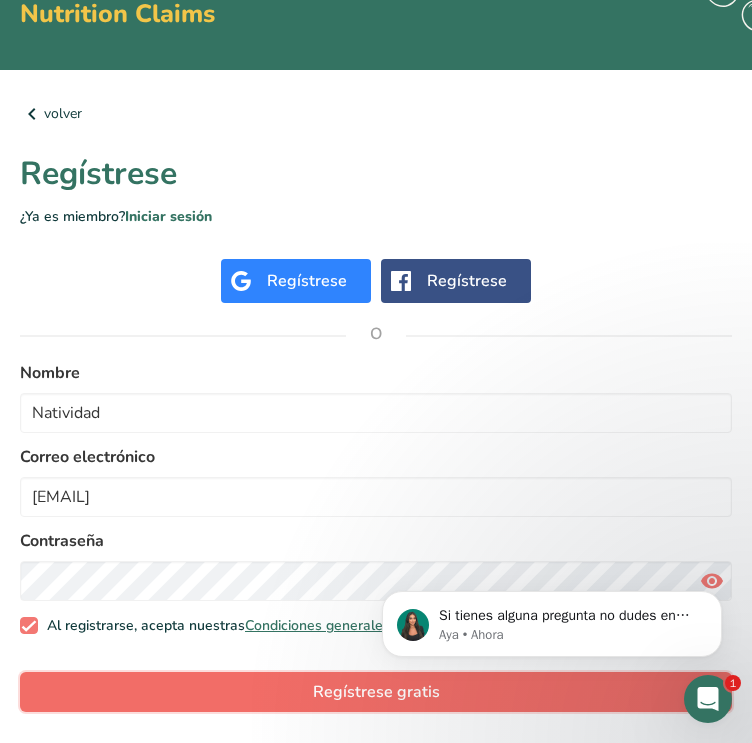 click on "Regístrese gratis" at bounding box center (376, 692) 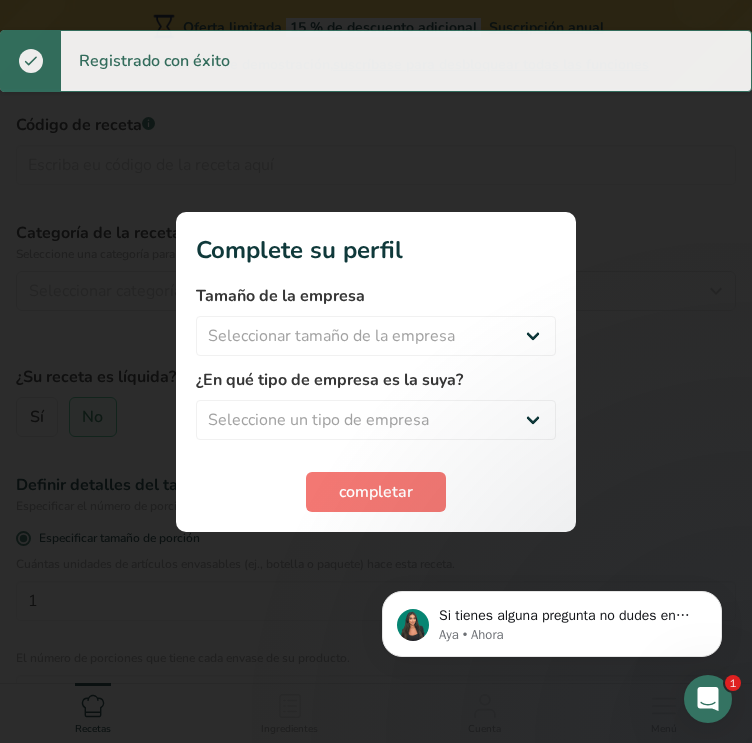 scroll, scrollTop: 0, scrollLeft: 0, axis: both 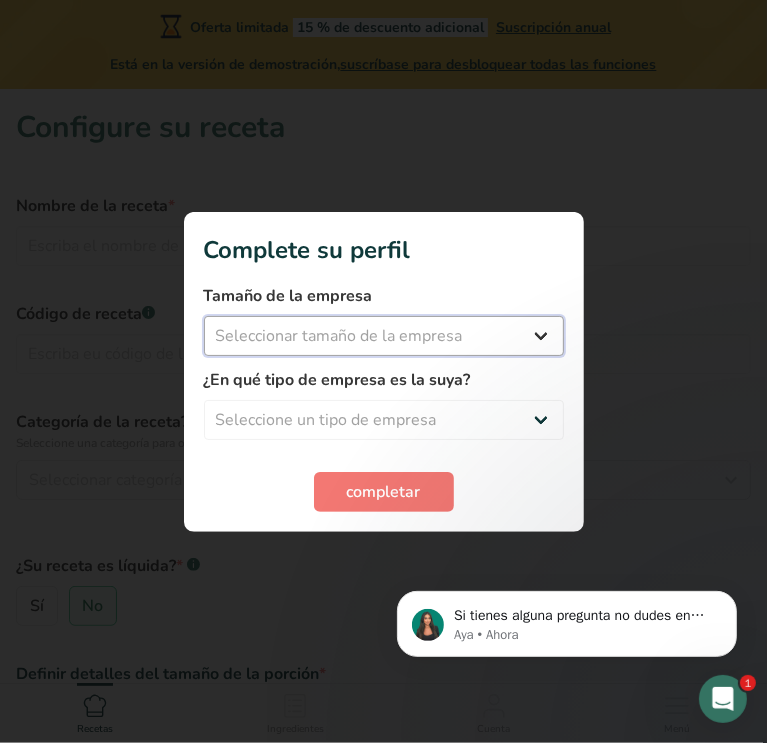 click on "Seleccionar tamaño de la empresa
Menos de 10 empleados
De 10 a 50 empleados
De 51 a 500 empleados
Más de 500 empleados" at bounding box center [384, 336] 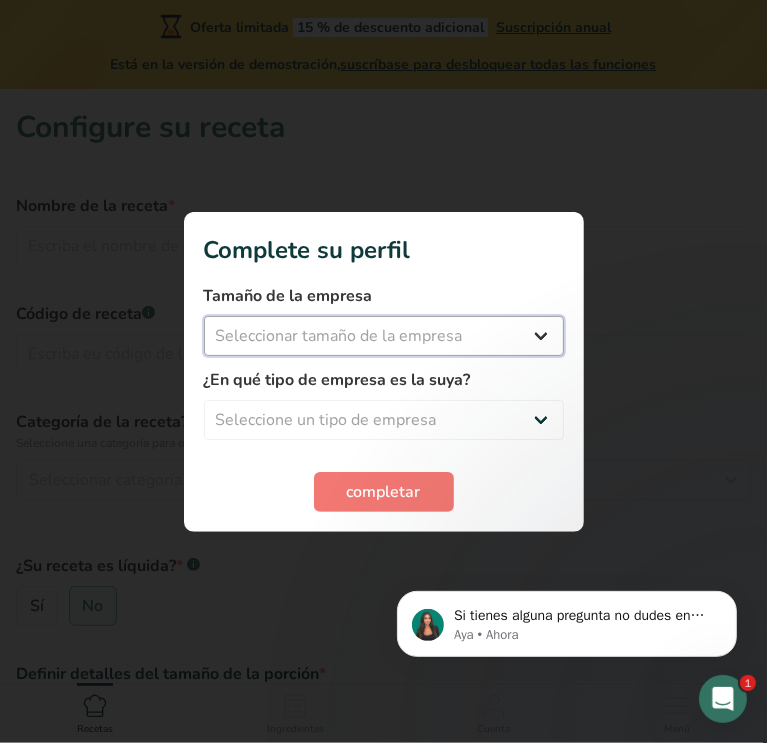 select on "1" 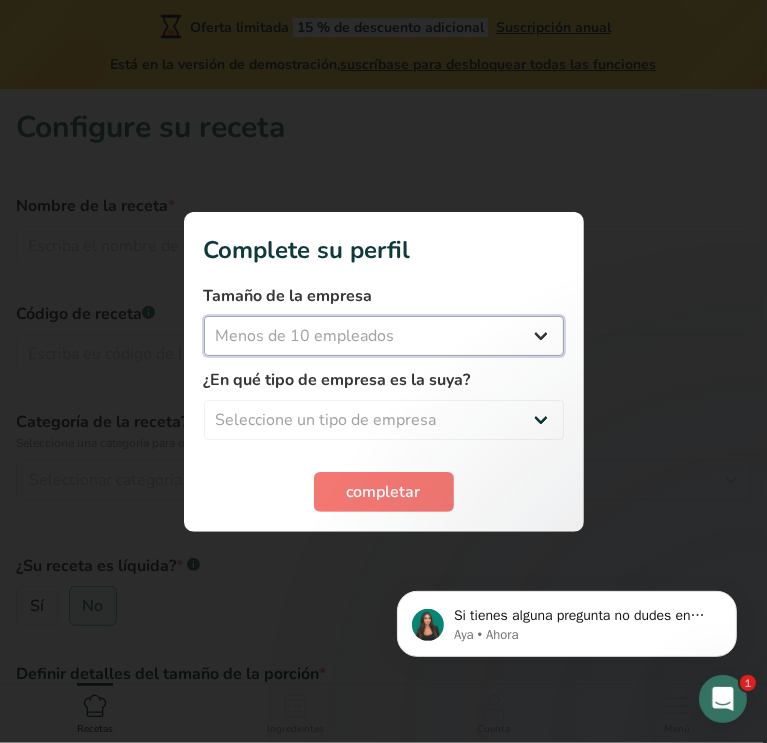 click on "Seleccionar tamaño de la empresa
Menos de 10 empleados
De 10 a 50 empleados
De 51 a 500 empleados
Más de 500 empleados" at bounding box center (384, 336) 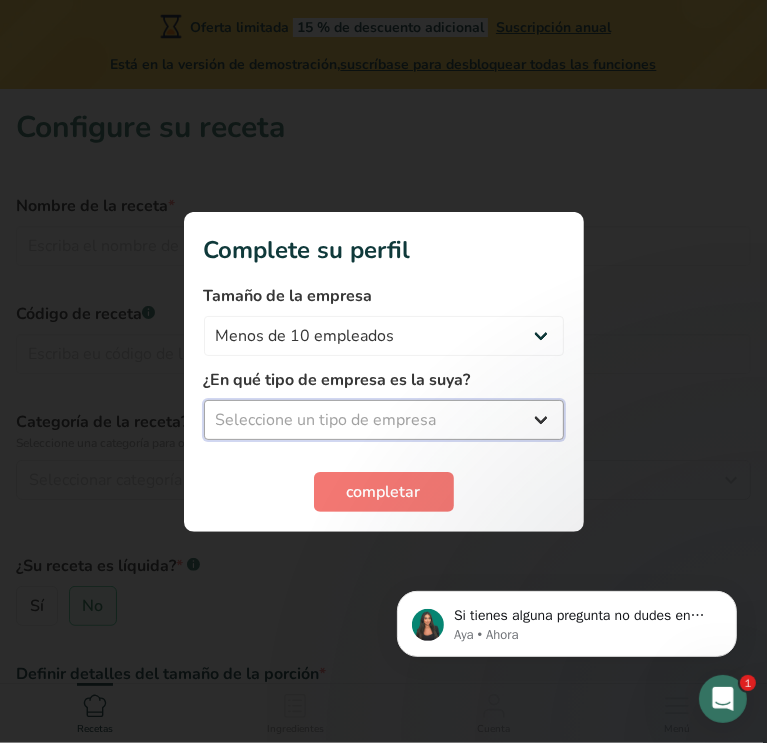 click on "Seleccione un tipo de empresa
Fabricante de alimentos envasados
Restaurante y cafetería
Panadería
Empresa de comidas preparadas y cáterin
Nutricionista
Bloguero gastronómico
Entrenador personal
Otro" at bounding box center (384, 420) 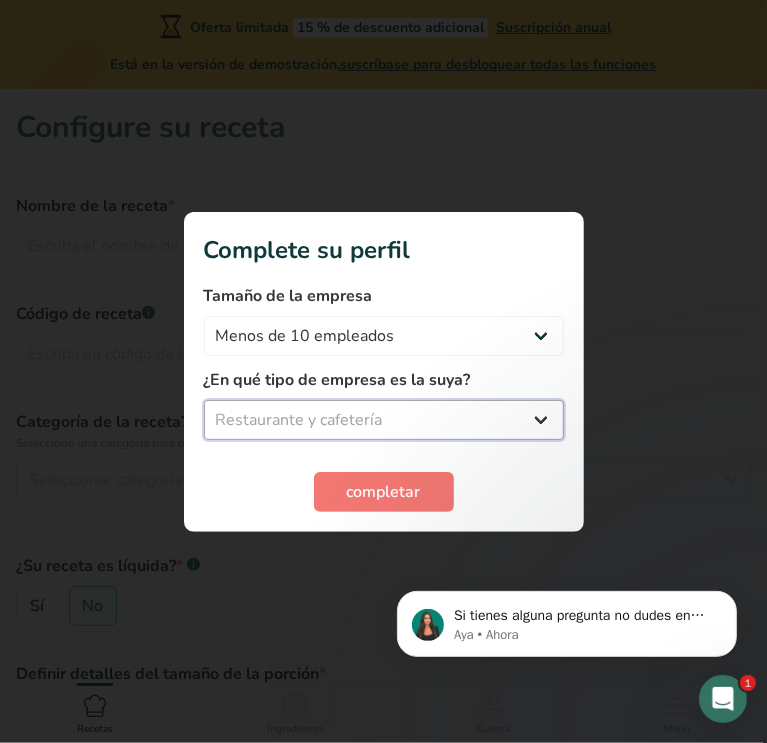 click on "Seleccione un tipo de empresa
Fabricante de alimentos envasados
Restaurante y cafetería
Panadería
Empresa de comidas preparadas y cáterin
Nutricionista
Bloguero gastronómico
Entrenador personal
Otro" at bounding box center [384, 420] 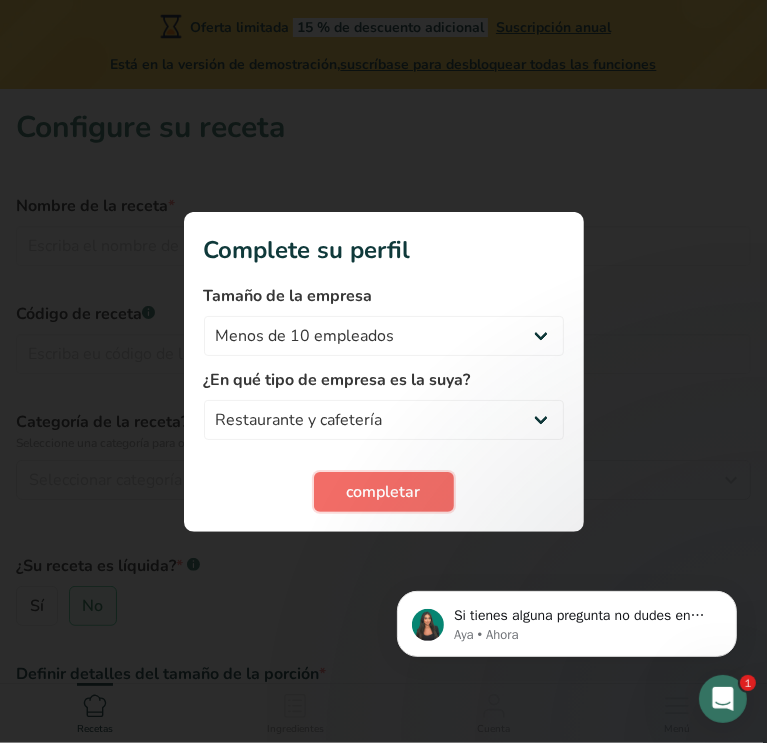 click on "completar" at bounding box center (384, 492) 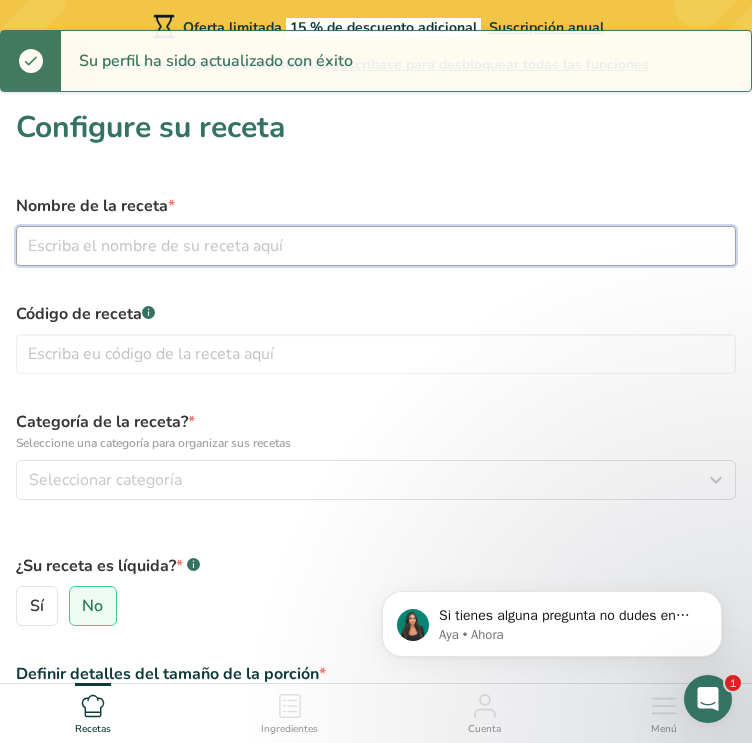 click at bounding box center (376, 246) 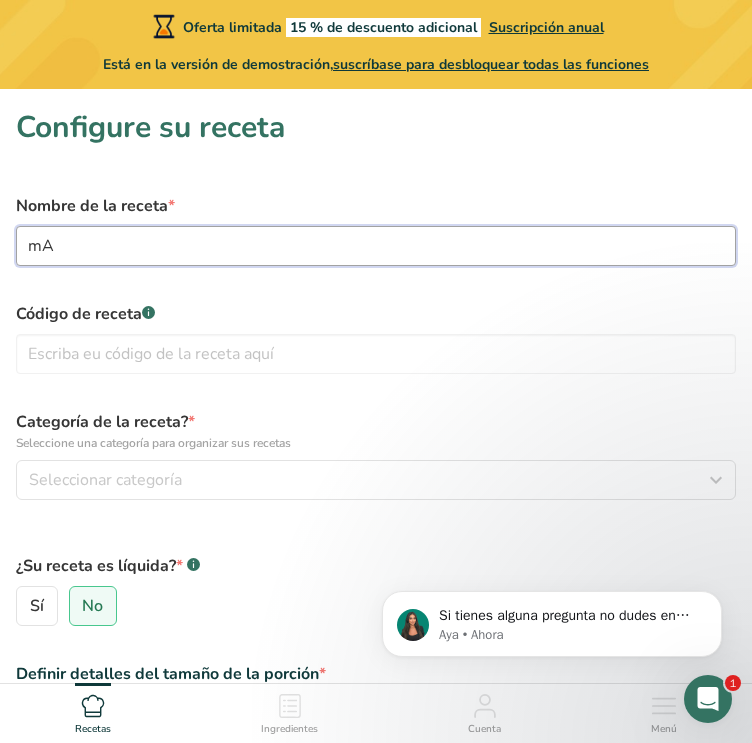 type on "m" 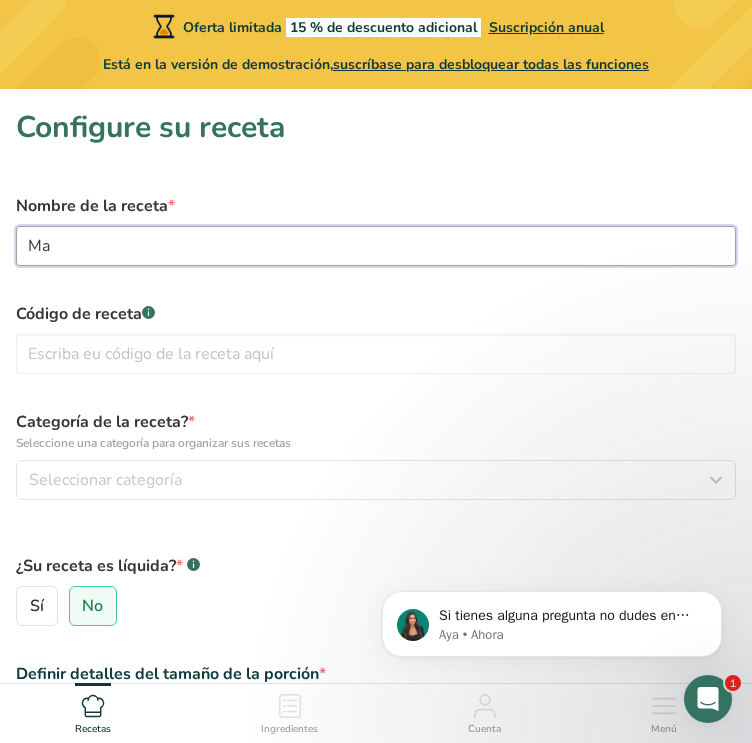 type on "M" 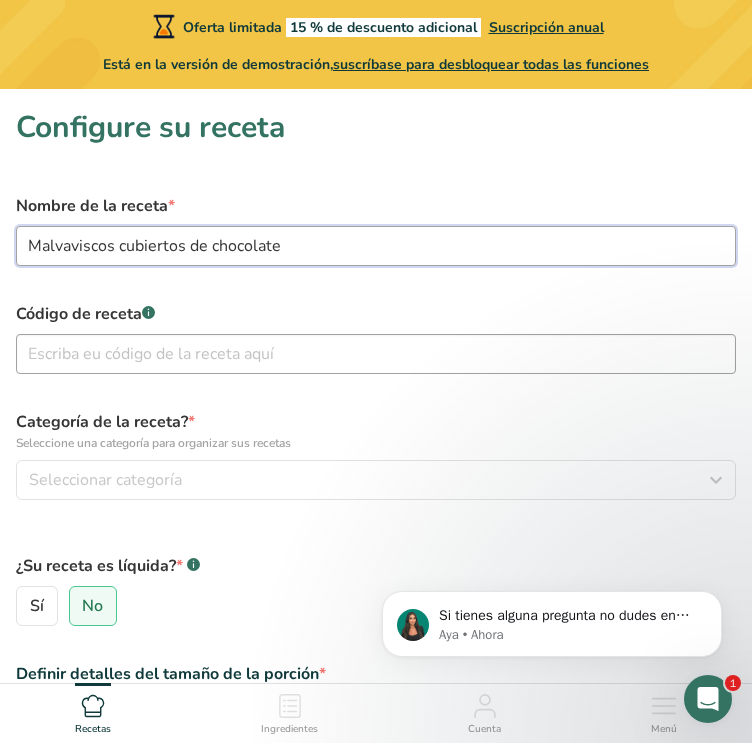 type on "Malvaviscos cubiertos de chocolate" 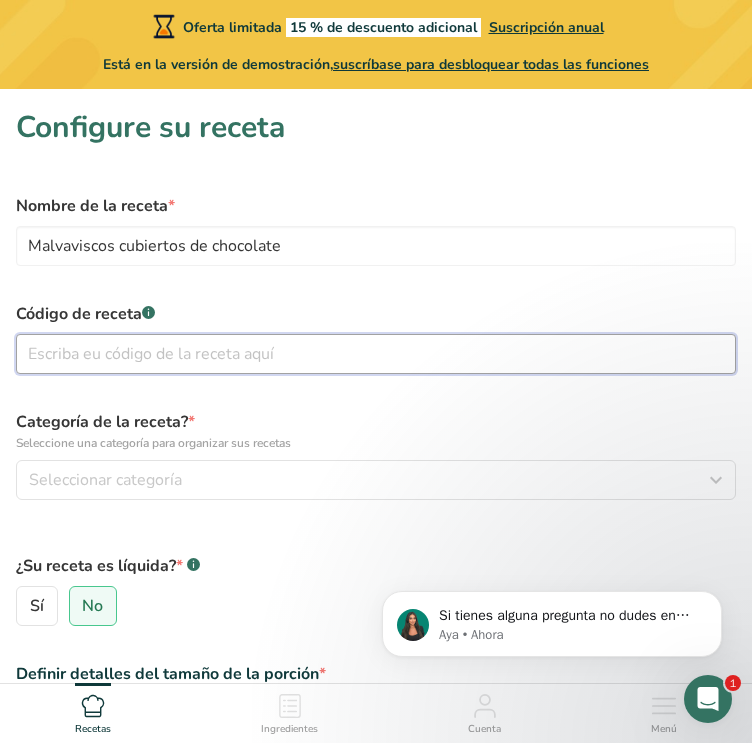 click at bounding box center (376, 354) 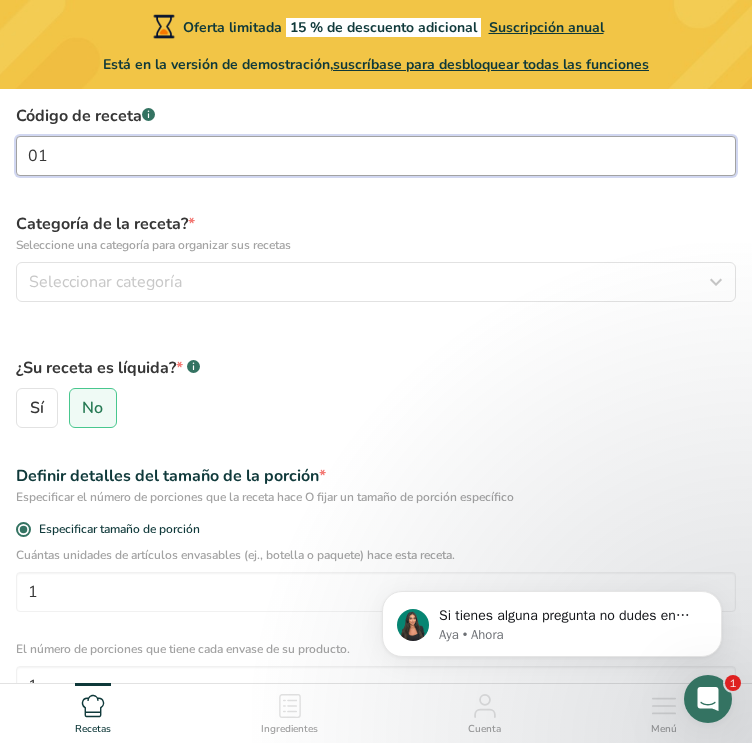 scroll, scrollTop: 199, scrollLeft: 0, axis: vertical 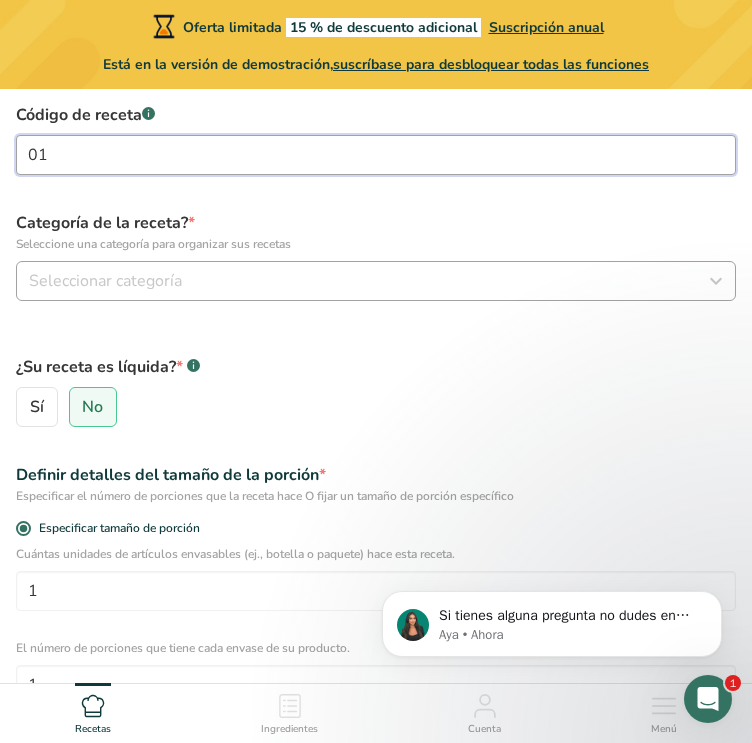type on "01" 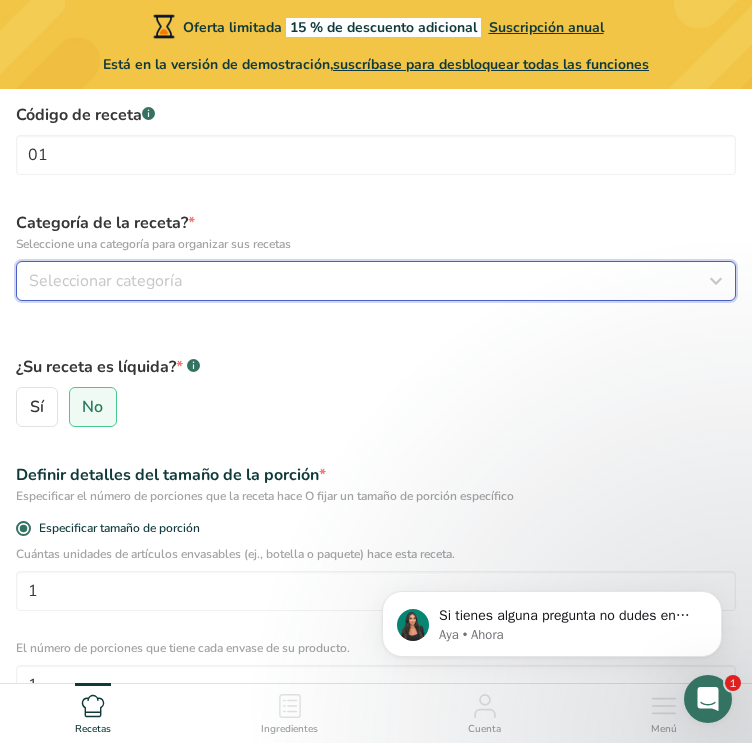 click on "Seleccionar categoría" at bounding box center [370, 281] 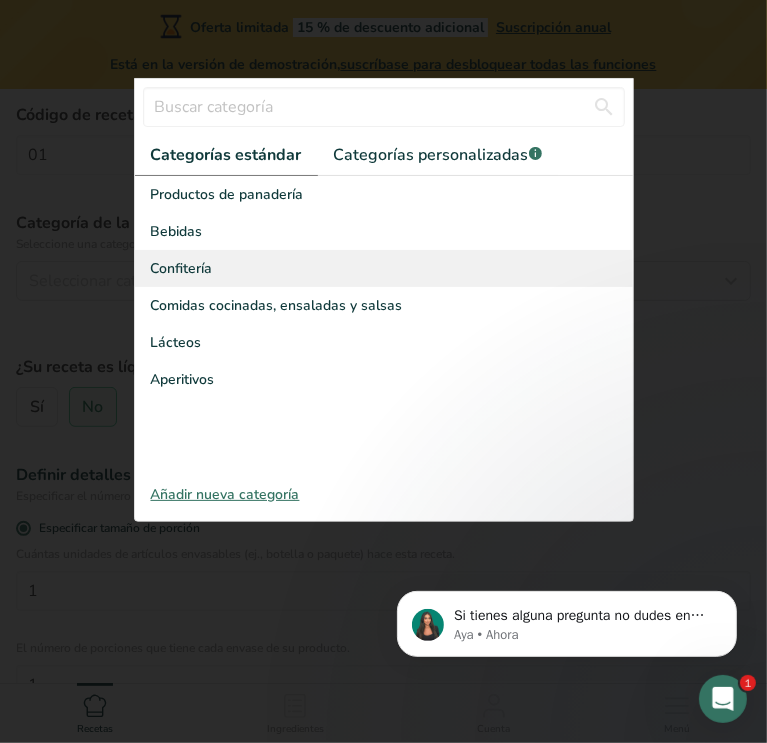 click on "Confitería" at bounding box center [384, 268] 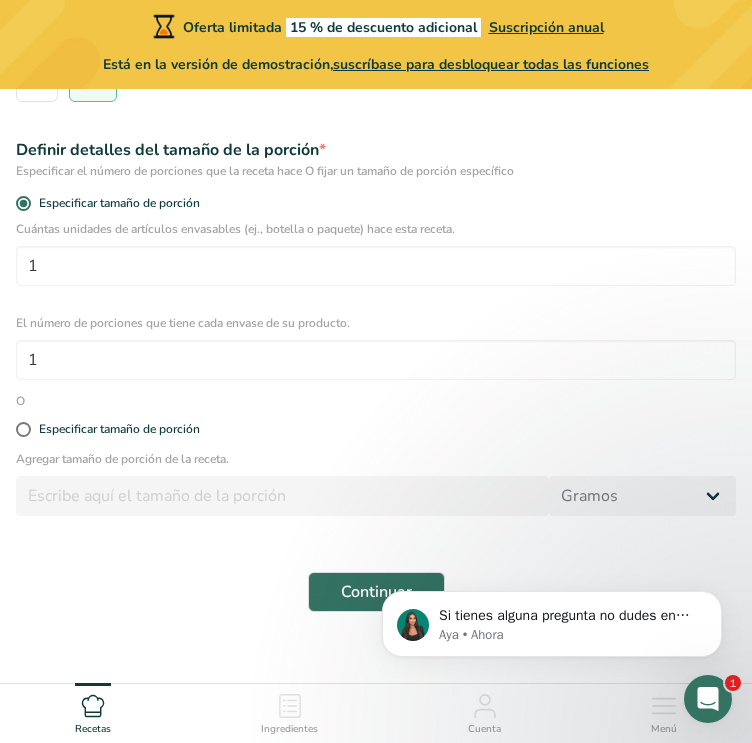 scroll, scrollTop: 549, scrollLeft: 0, axis: vertical 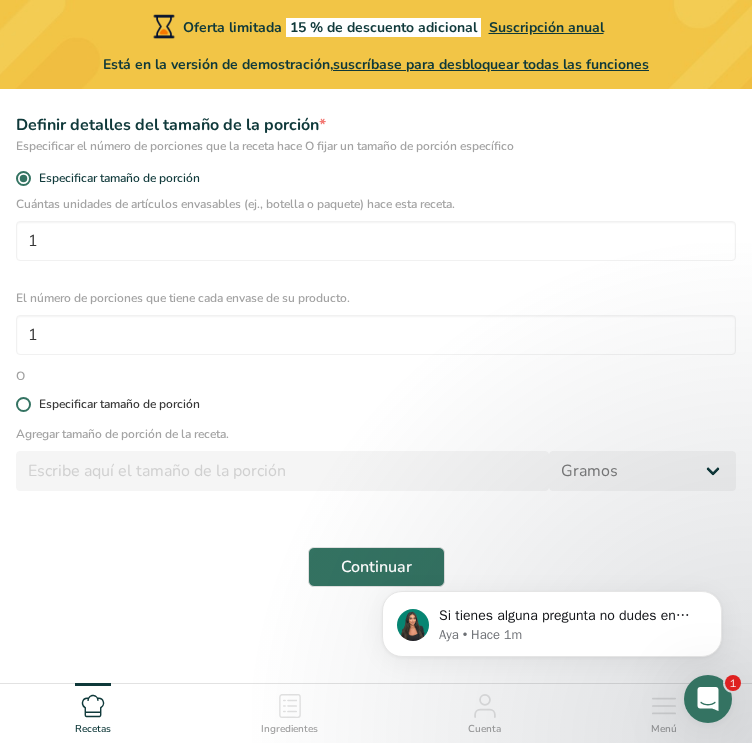 click at bounding box center (23, 404) 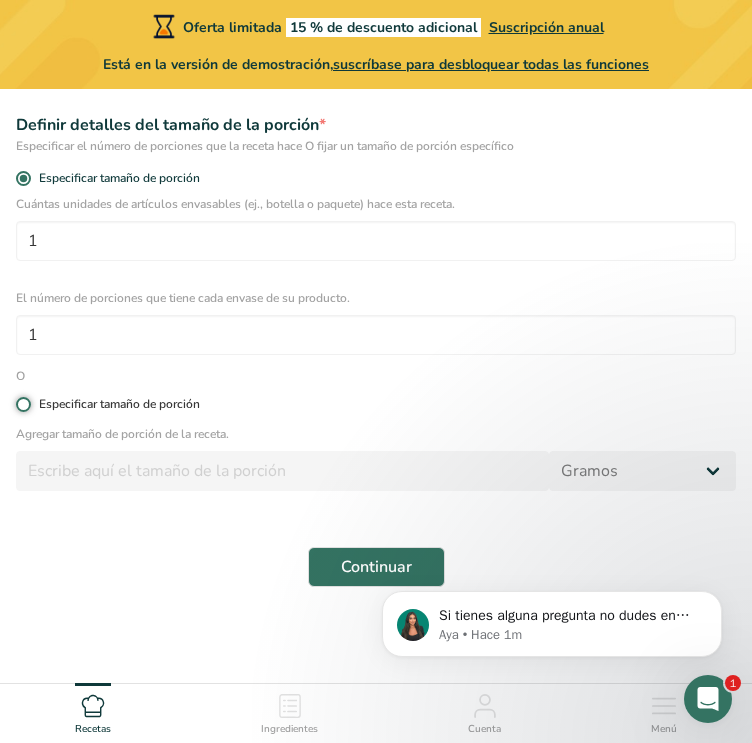 click on "Especificar tamaño de porción" at bounding box center [22, 404] 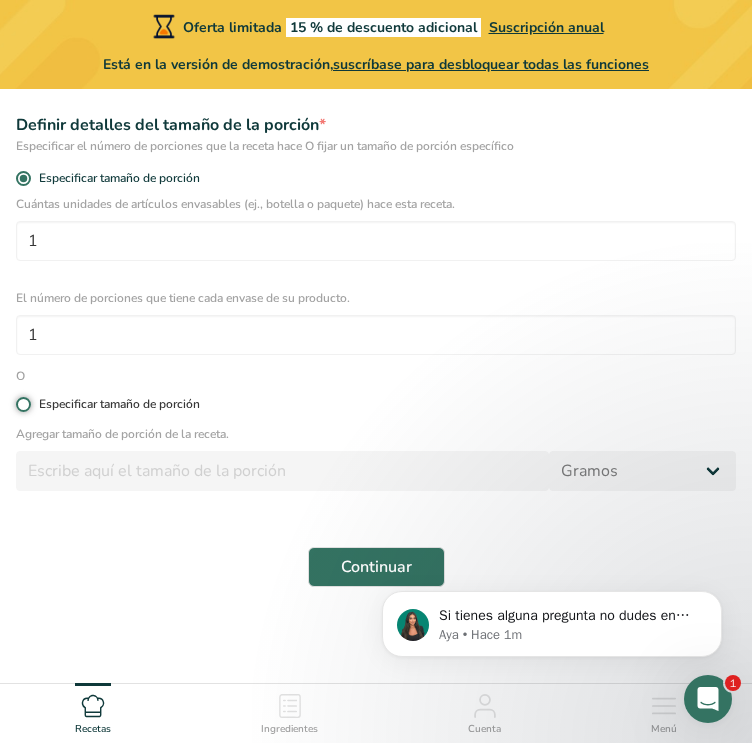 radio on "true" 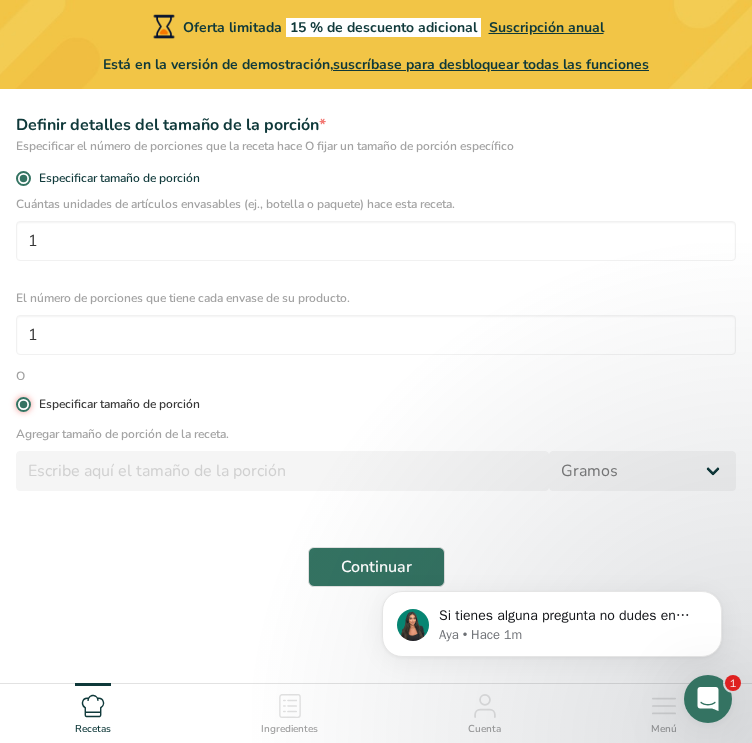 radio on "false" 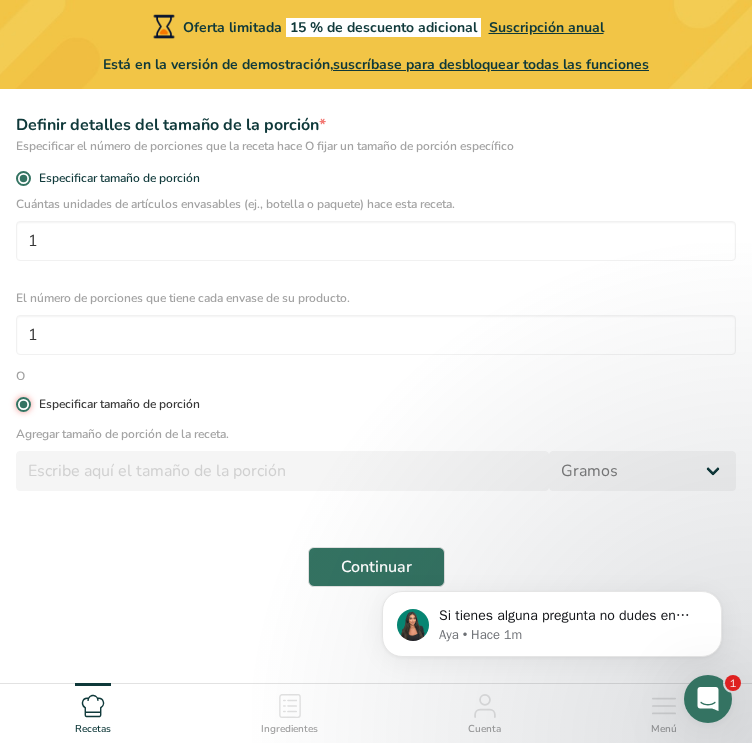 type 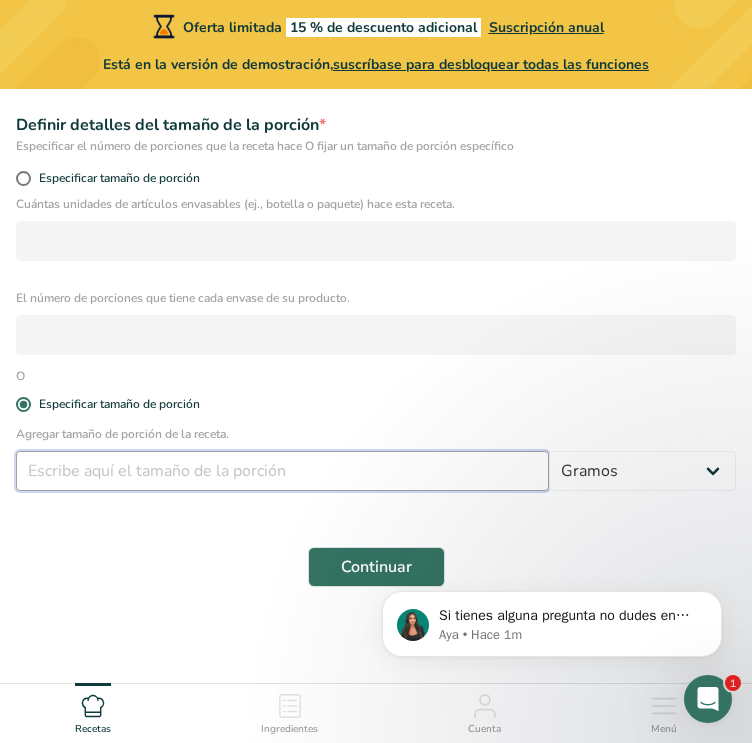 click at bounding box center (282, 471) 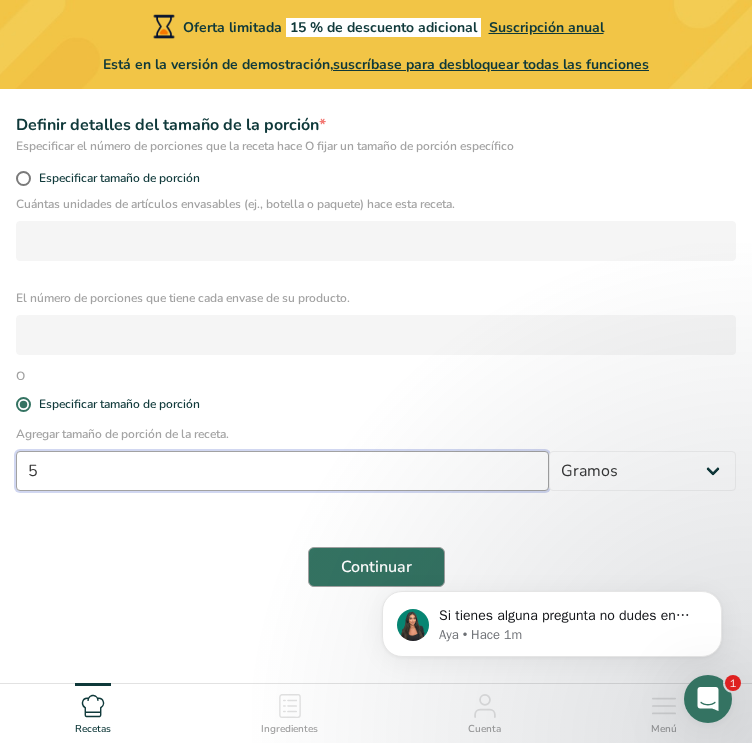 type on "5" 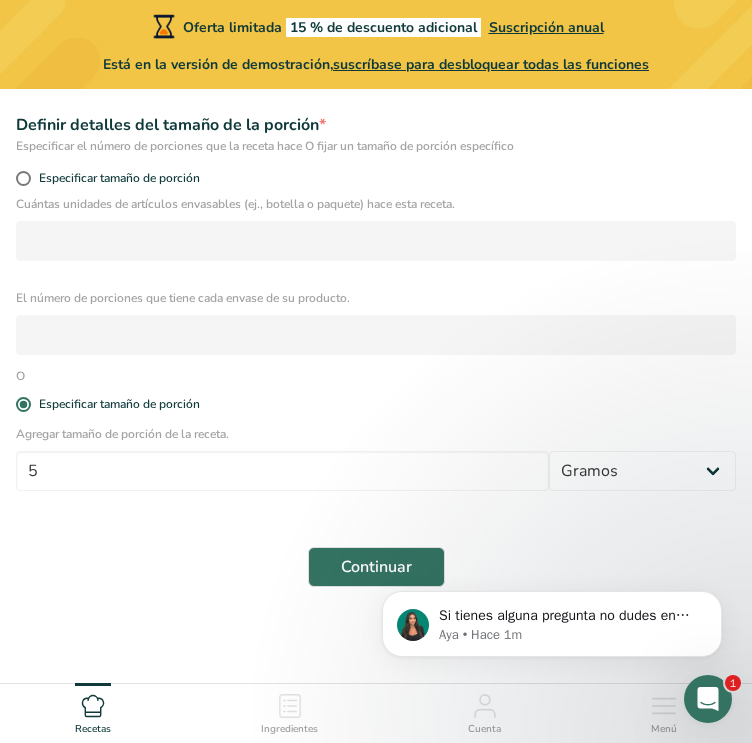 drag, startPoint x: 355, startPoint y: 570, endPoint x: 321, endPoint y: 540, distance: 45.343136 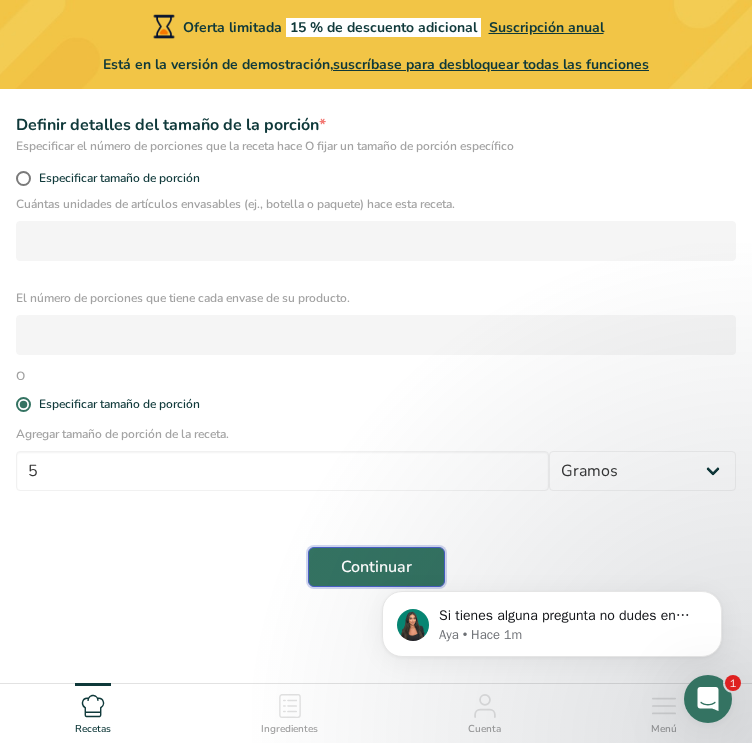 click on "Continuar" at bounding box center (376, 567) 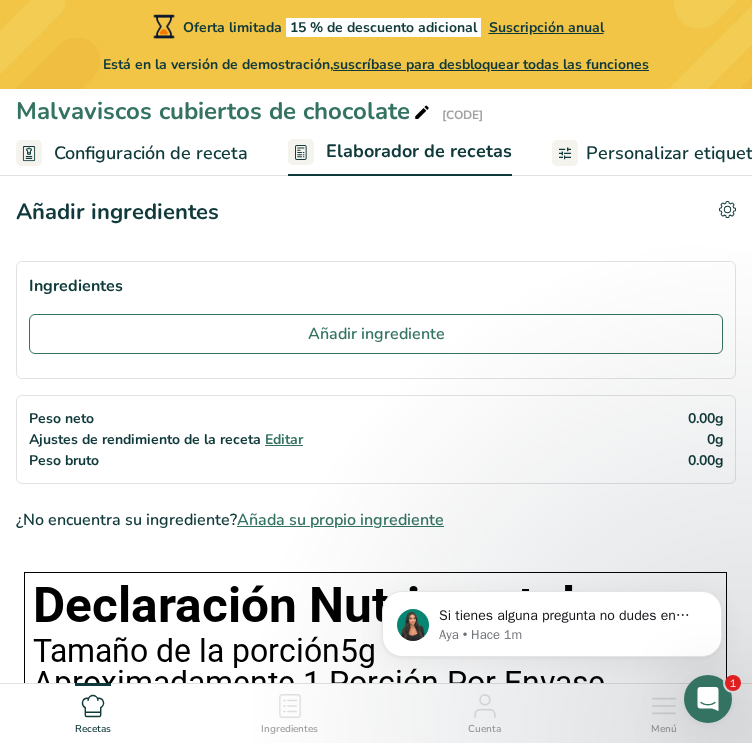scroll, scrollTop: 14, scrollLeft: 0, axis: vertical 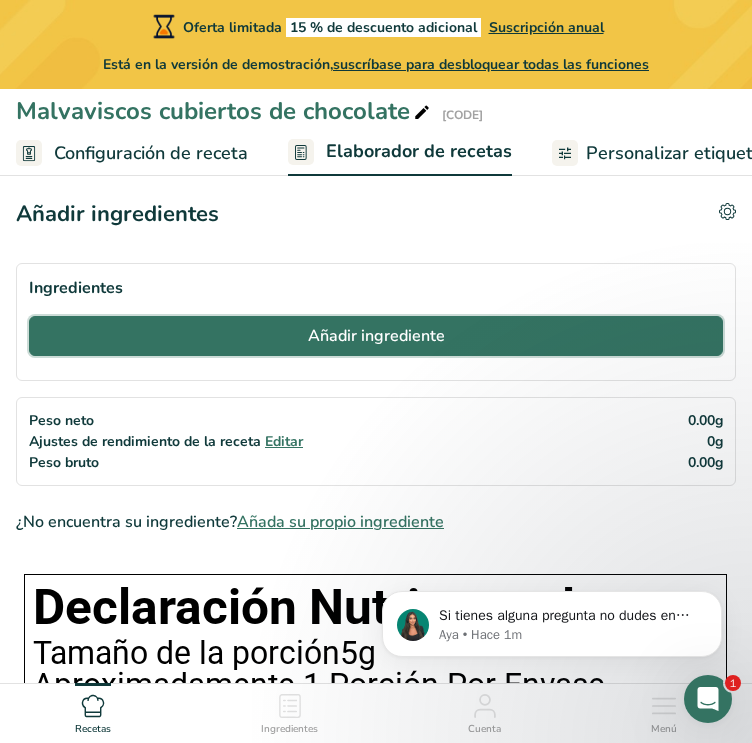 click on "Añadir ingrediente" at bounding box center (376, 336) 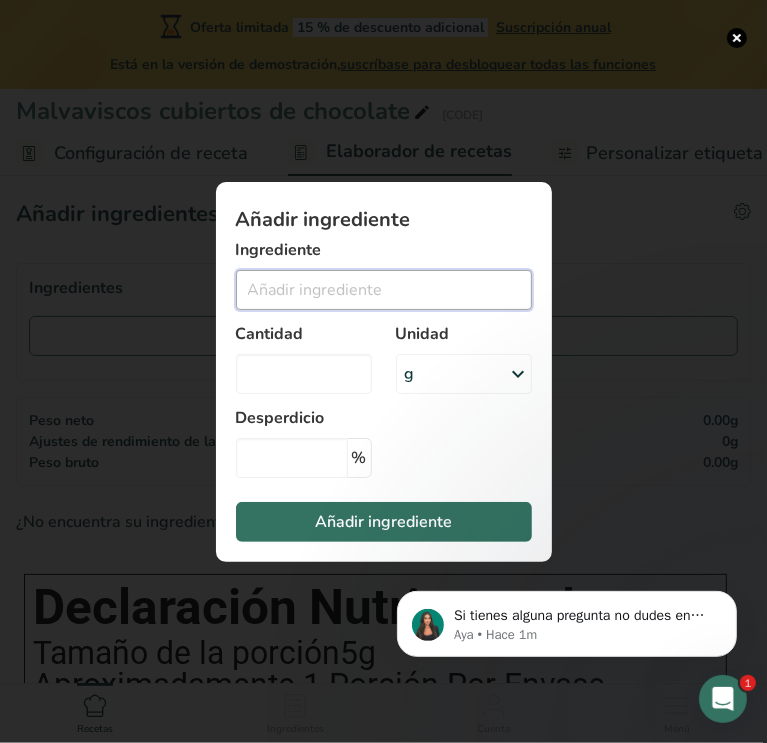 click at bounding box center (384, 290) 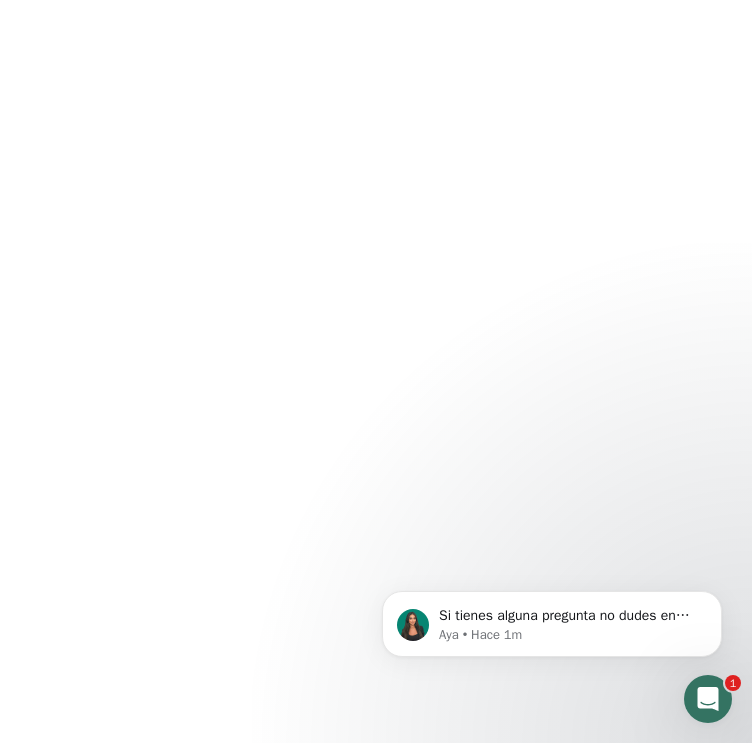 scroll, scrollTop: 189, scrollLeft: 0, axis: vertical 